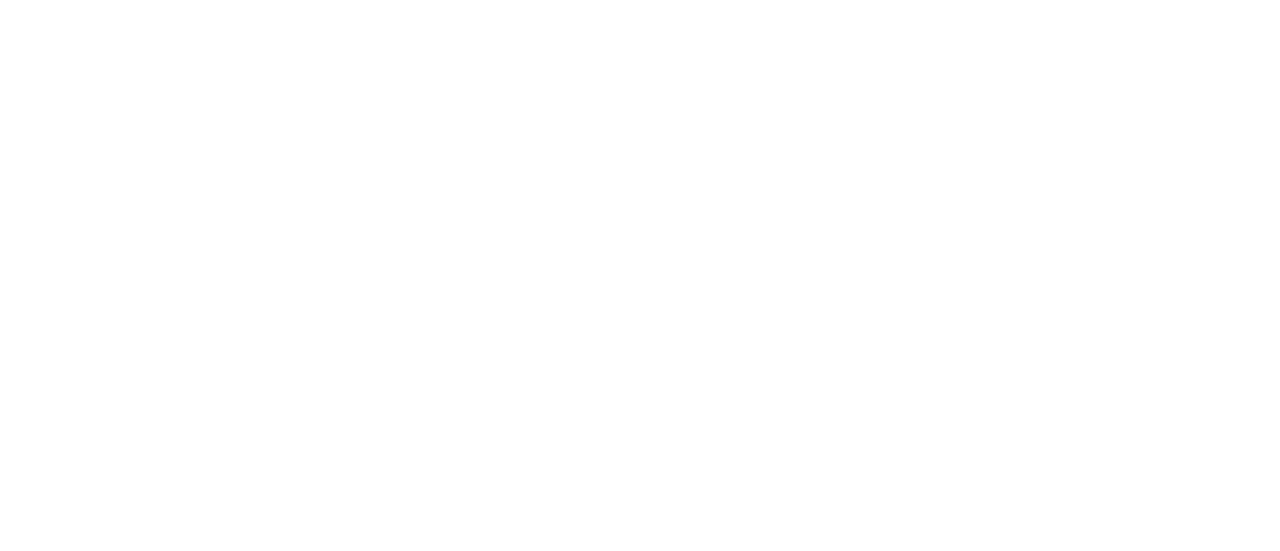 scroll, scrollTop: 0, scrollLeft: 0, axis: both 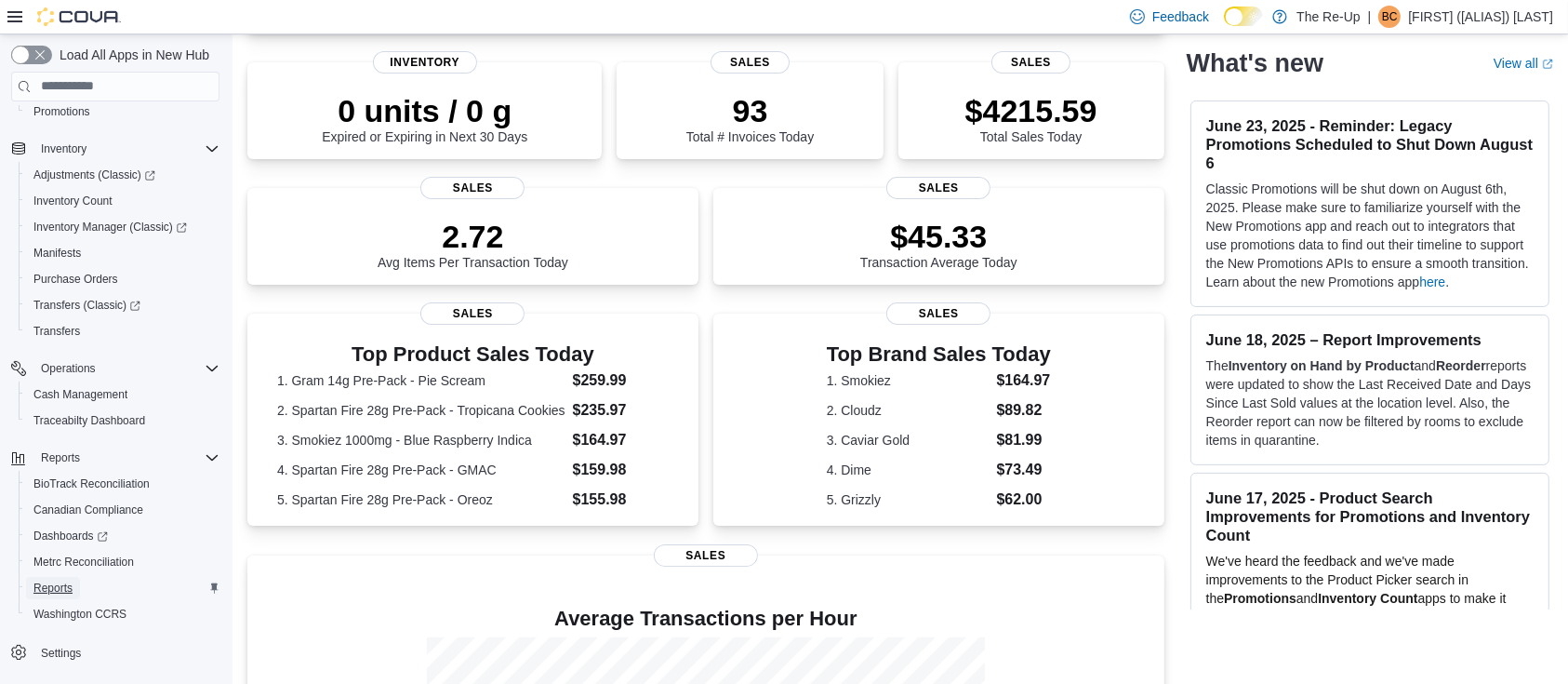 click on "Reports" at bounding box center [53, 588] 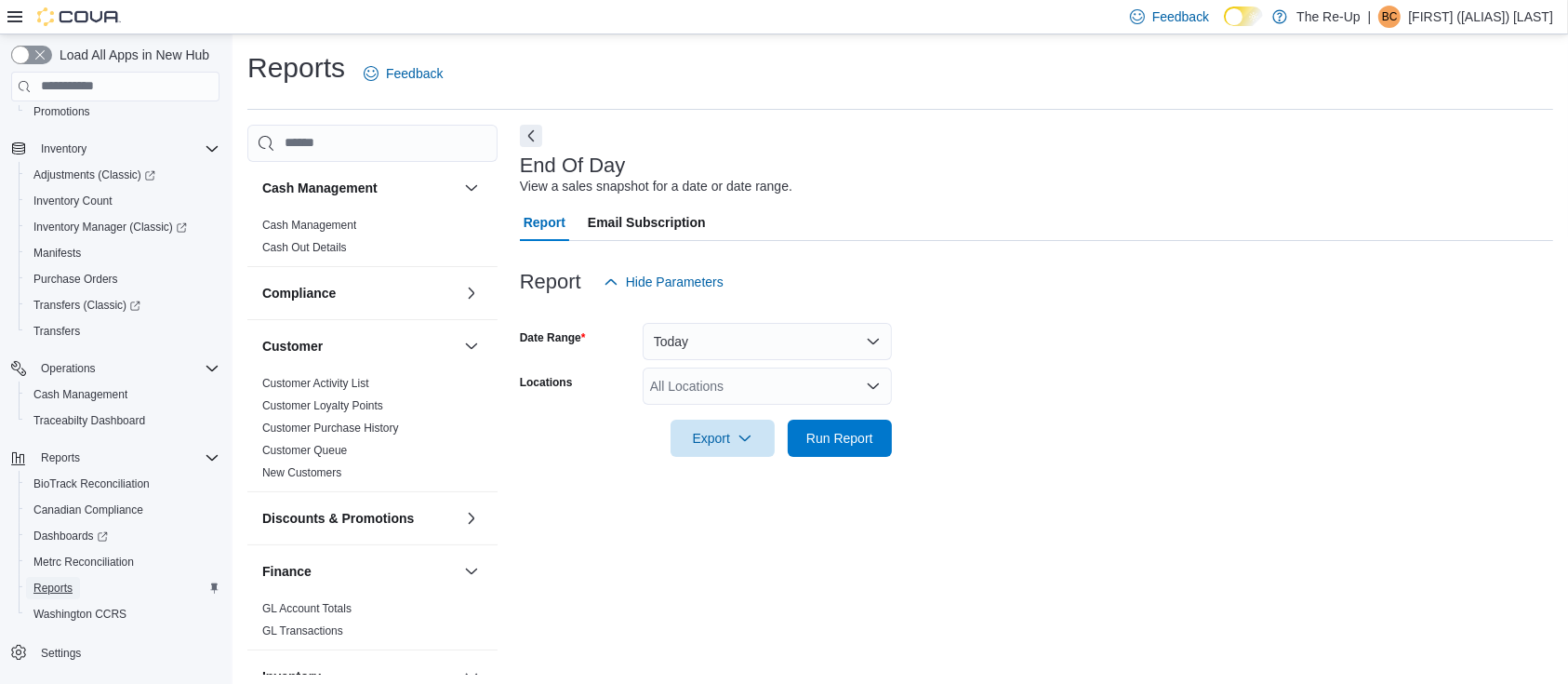 scroll, scrollTop: 6, scrollLeft: 0, axis: vertical 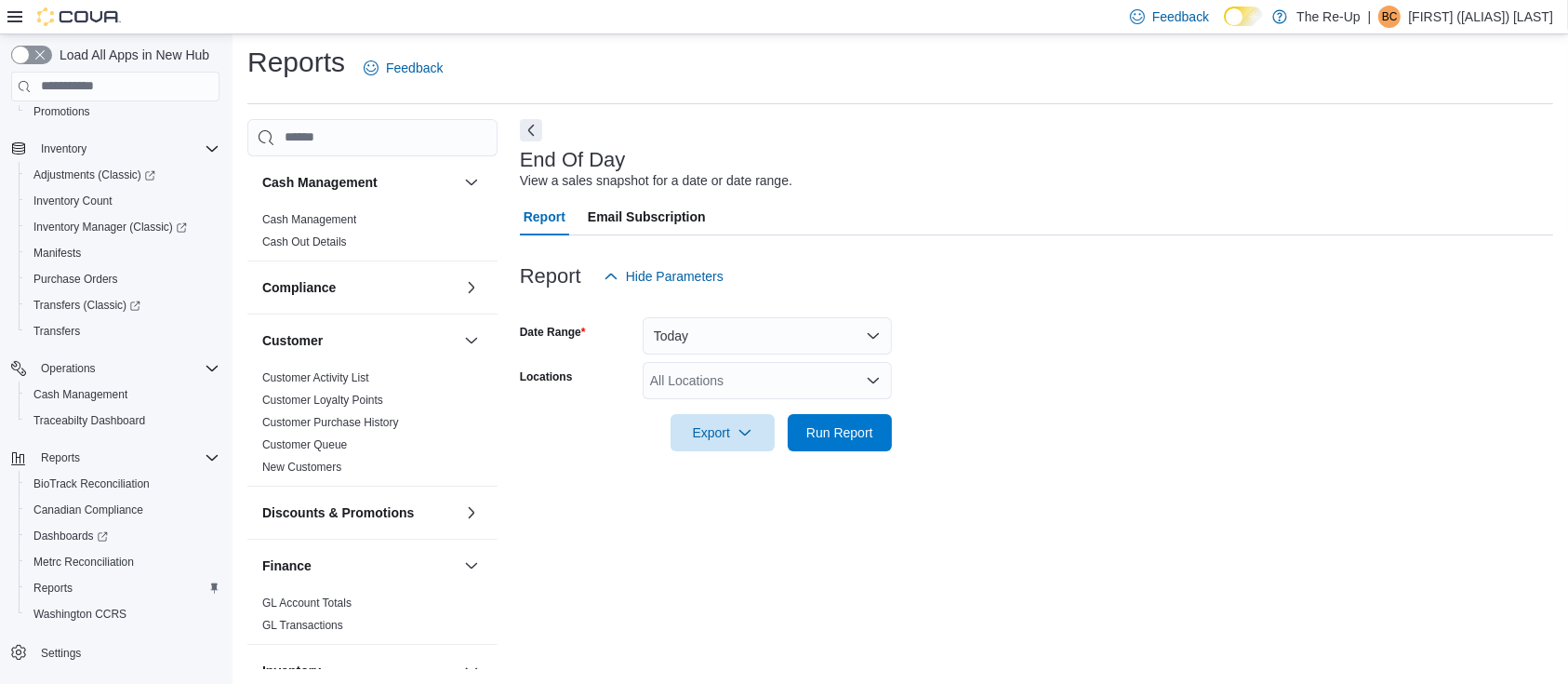 click on "All Locations" at bounding box center [767, 381] 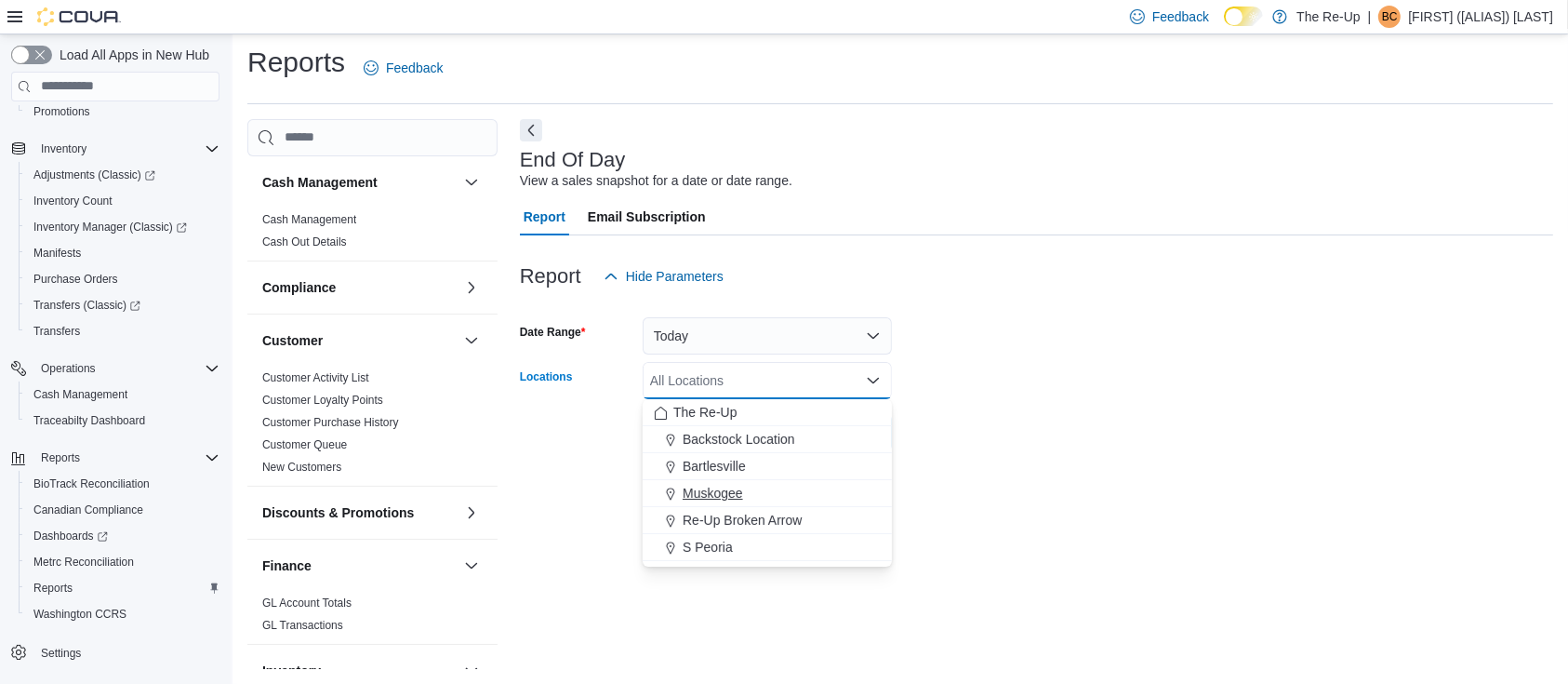 click on "Muskogee" at bounding box center (712, 493) 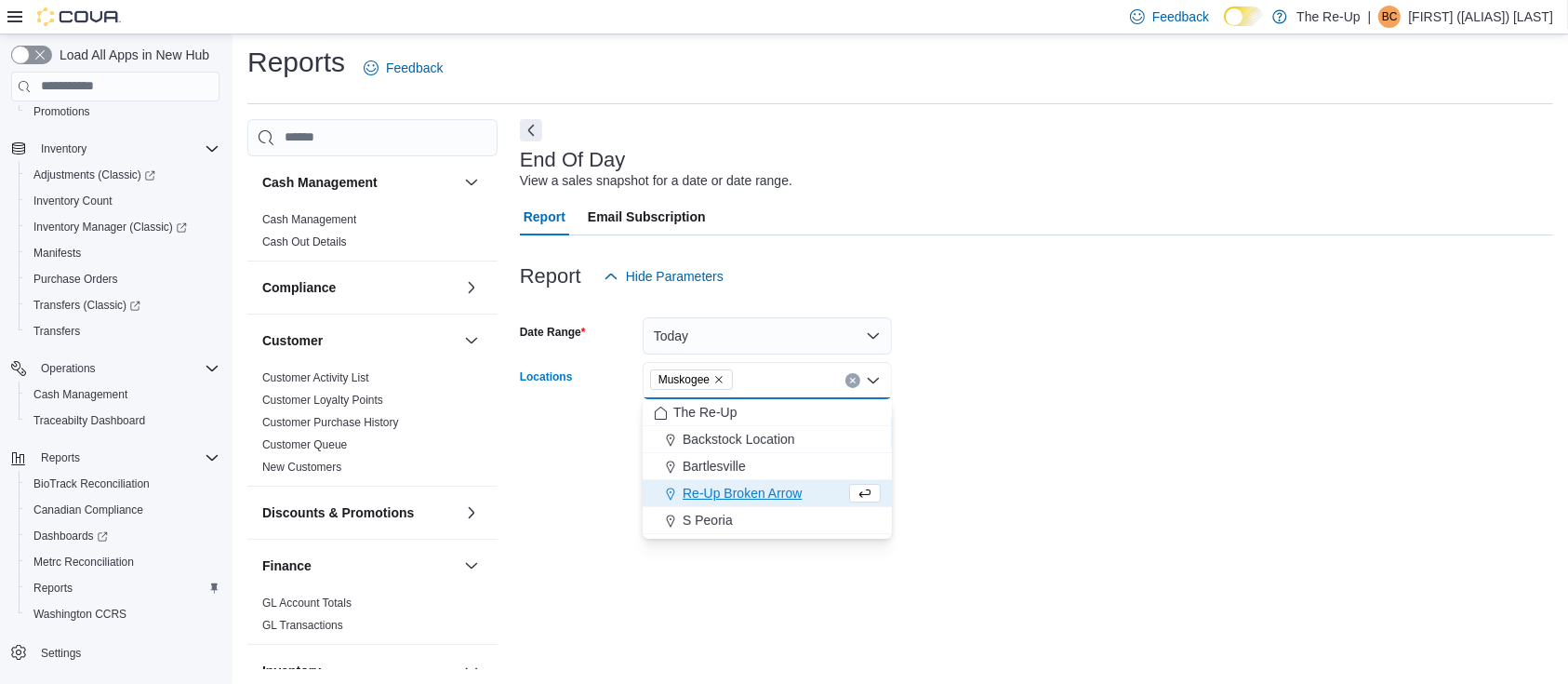 drag, startPoint x: 1138, startPoint y: 350, endPoint x: 1073, endPoint y: 354, distance: 65.12296 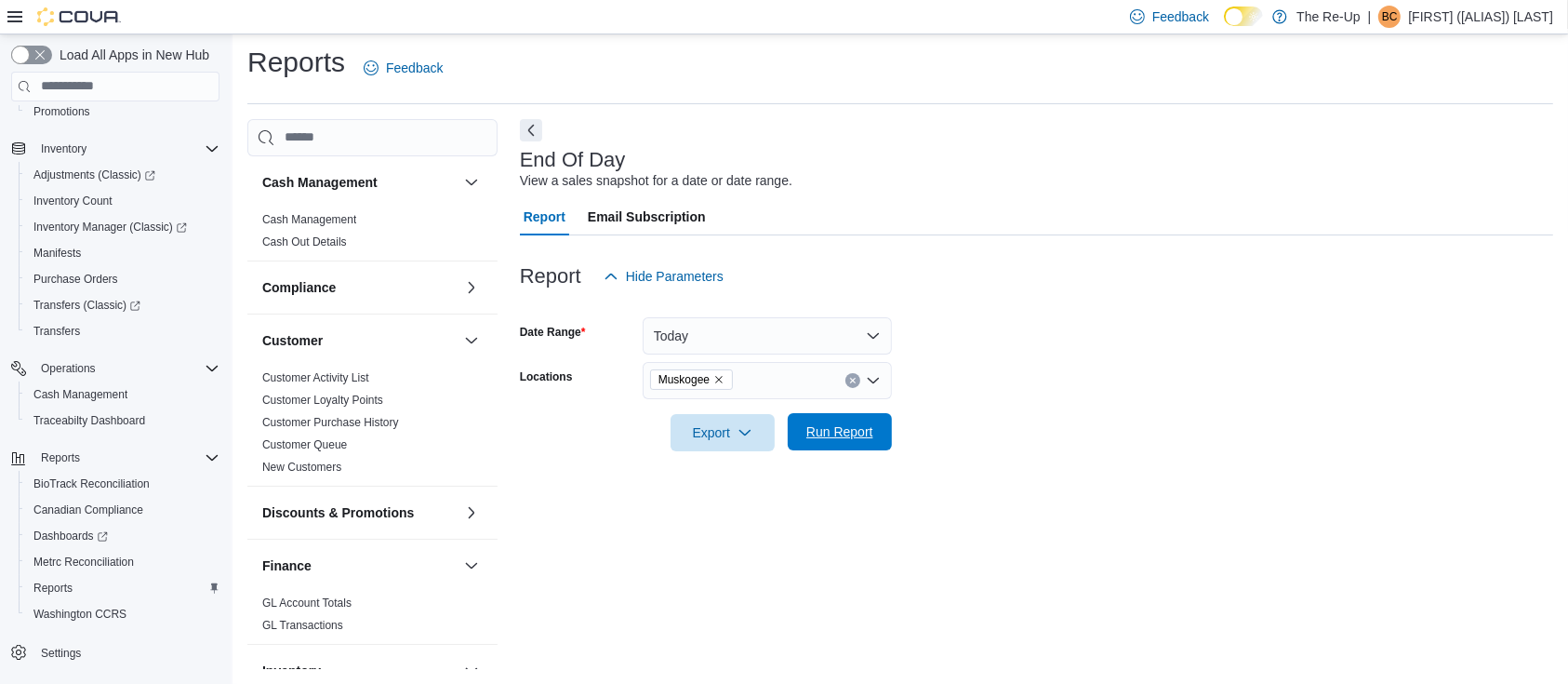 click on "Run Report" at bounding box center [840, 432] 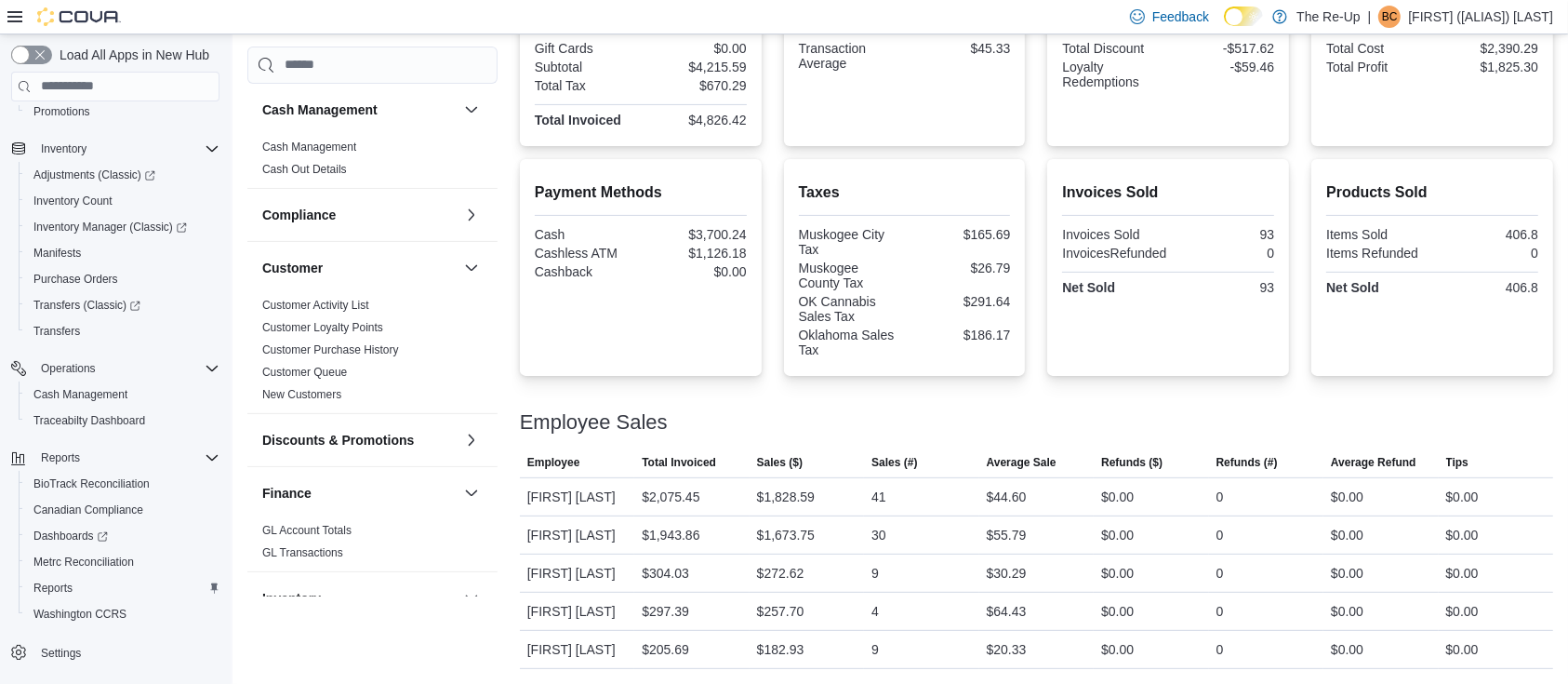 scroll, scrollTop: 528, scrollLeft: 0, axis: vertical 